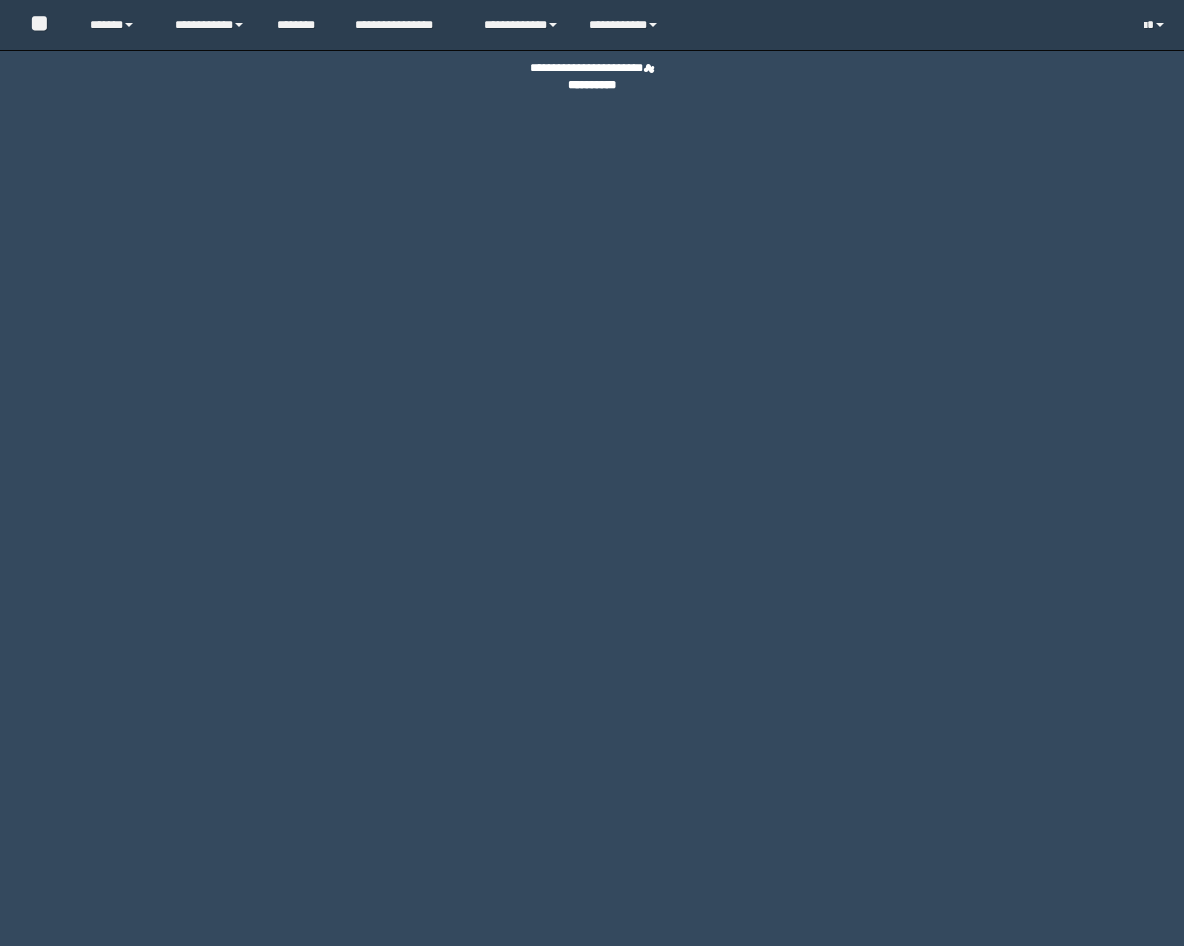 scroll, scrollTop: 0, scrollLeft: 0, axis: both 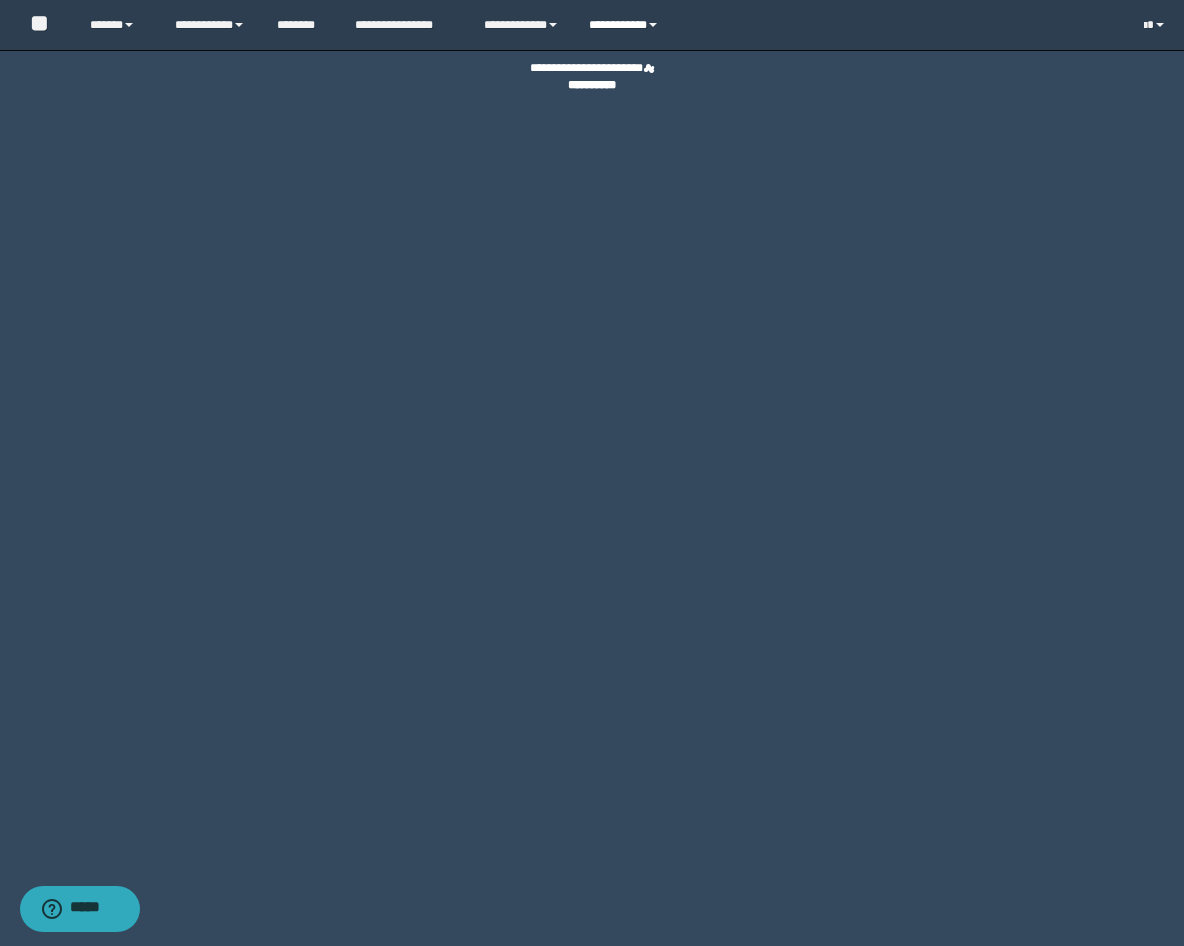 click on "**********" at bounding box center (626, 25) 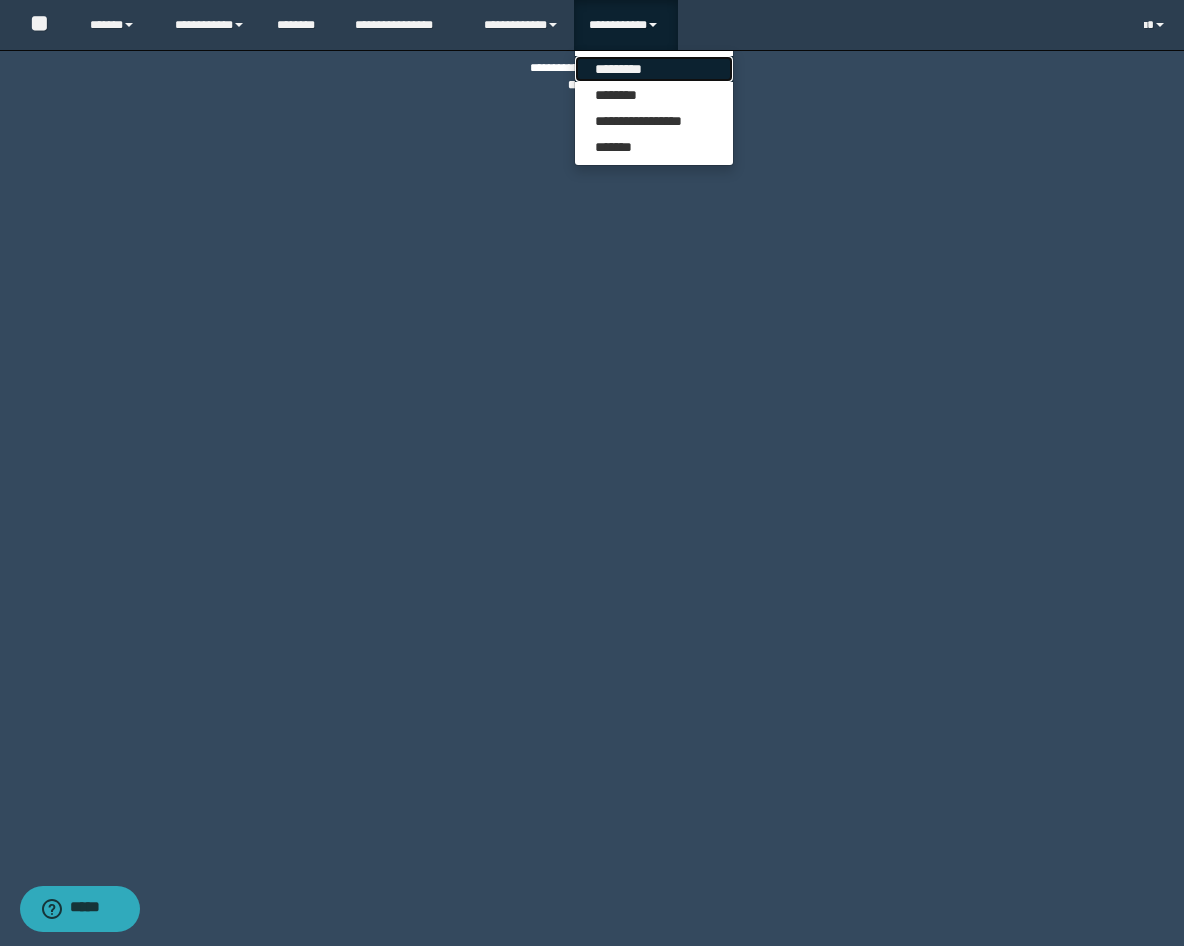 click on "*********" at bounding box center [654, 69] 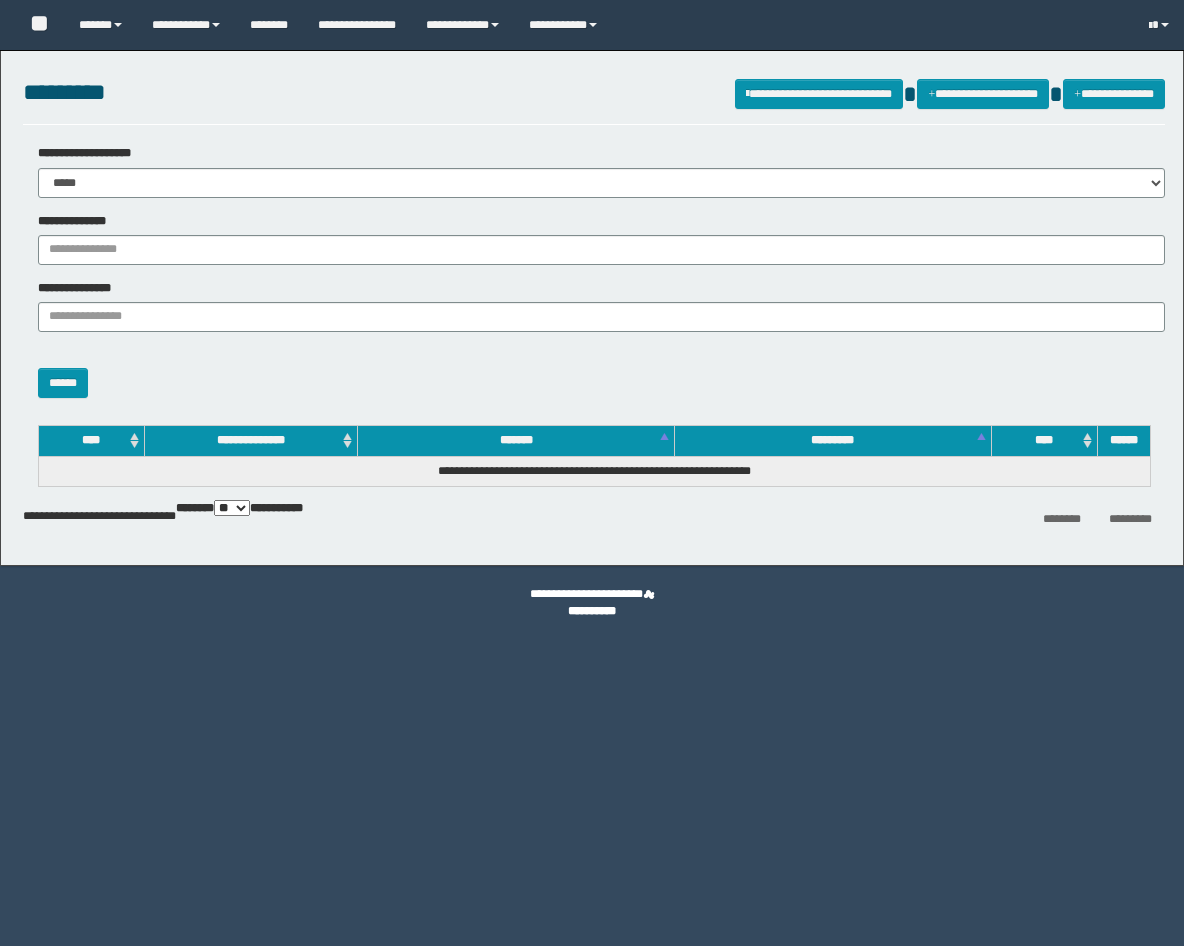 scroll, scrollTop: 0, scrollLeft: 0, axis: both 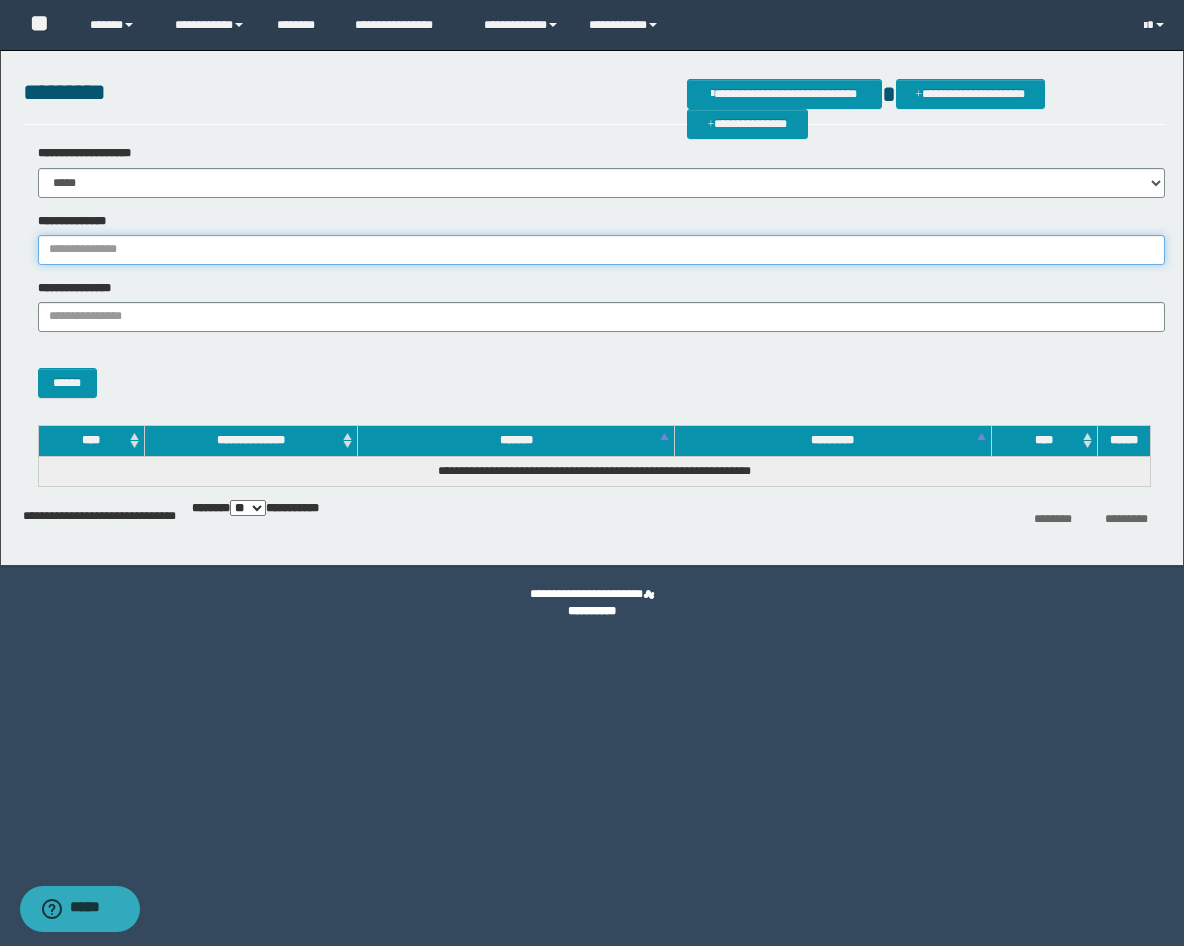 drag, startPoint x: 294, startPoint y: 263, endPoint x: 301, endPoint y: 254, distance: 11.401754 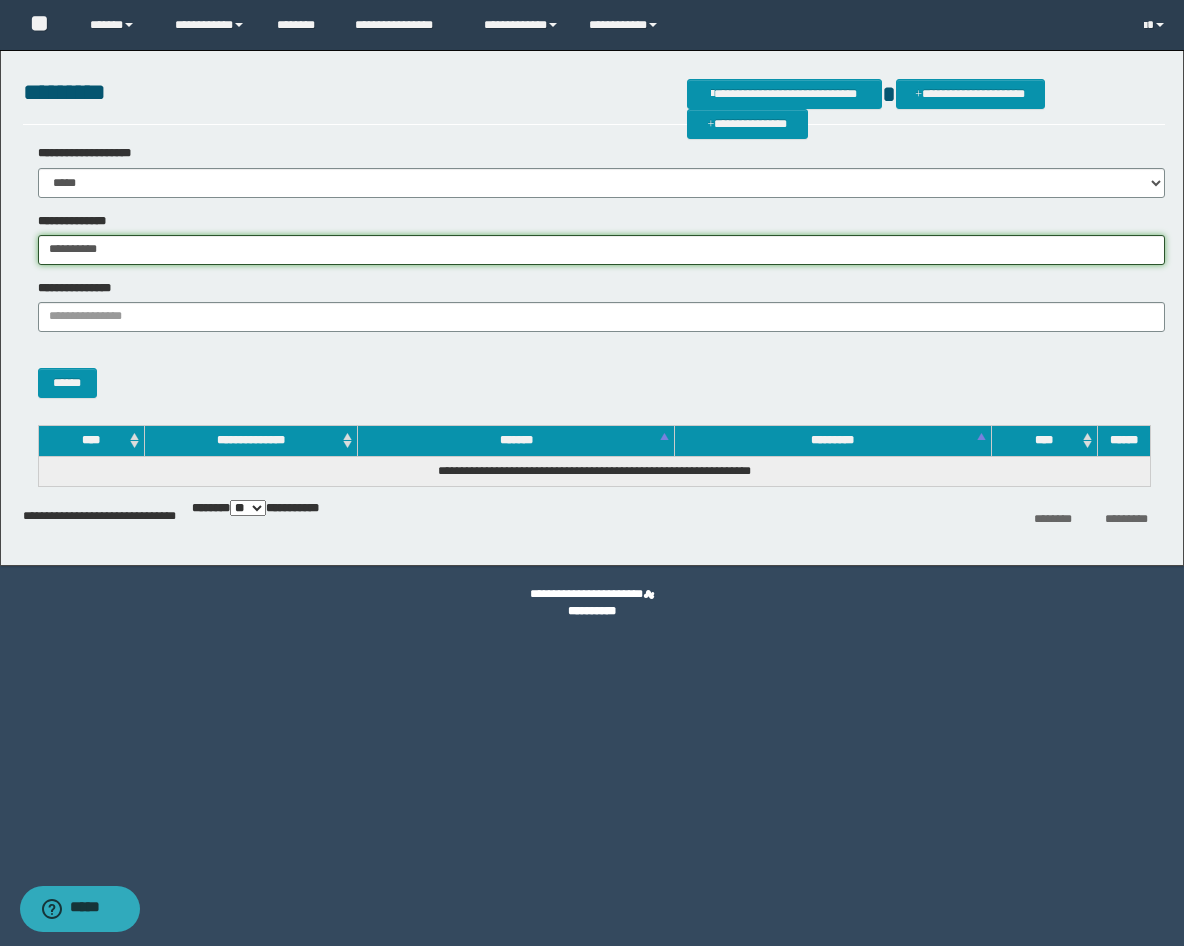 type on "**********" 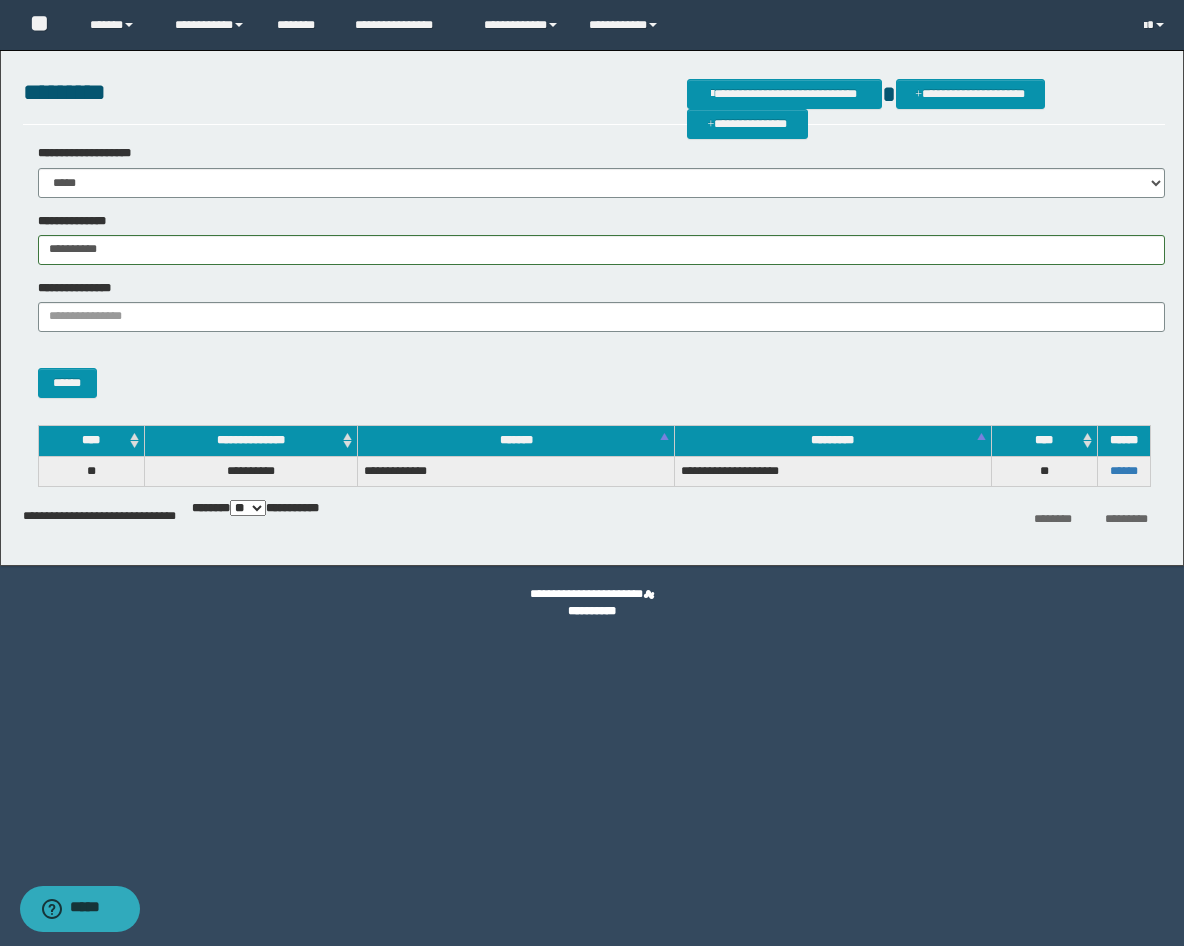 click on "******" at bounding box center [1123, 471] 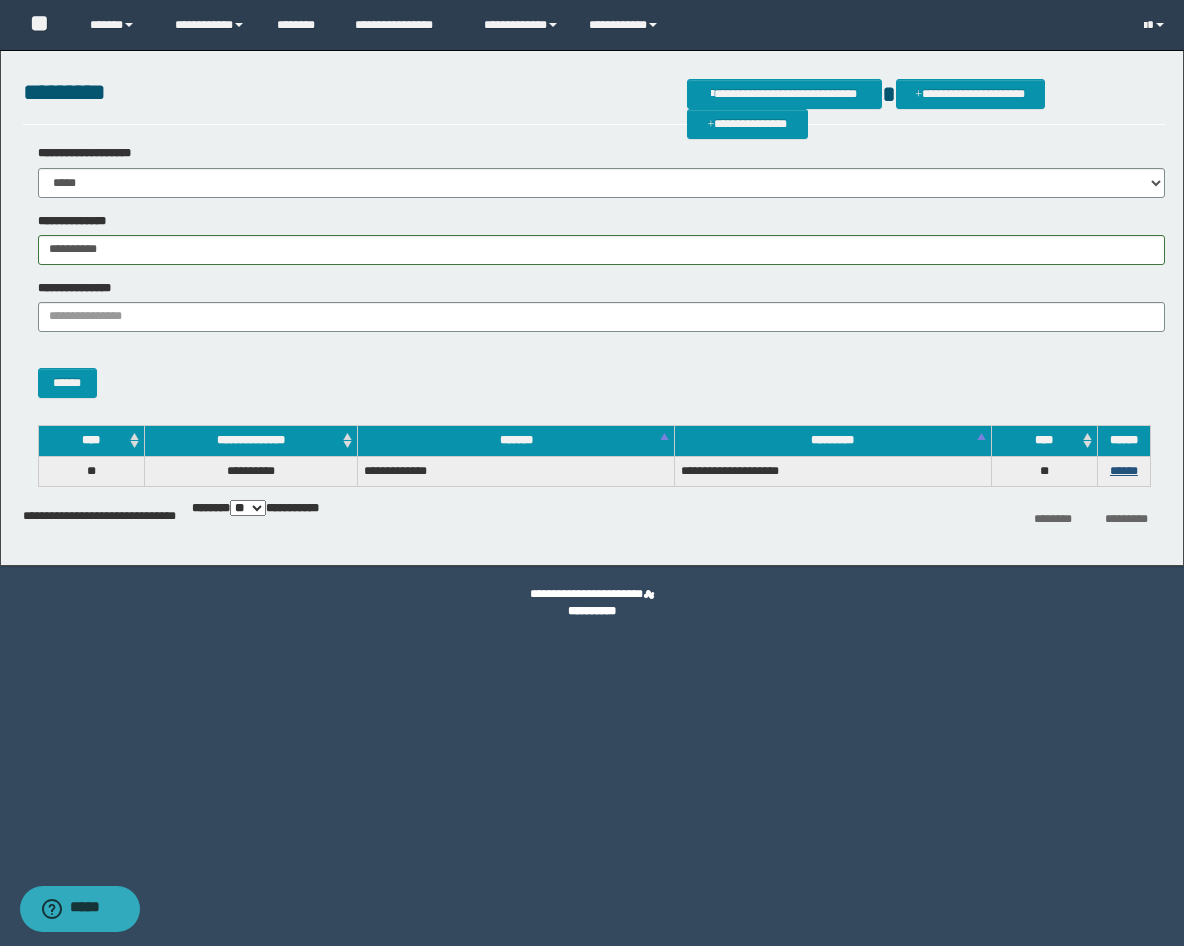 click on "******" at bounding box center (1123, 471) 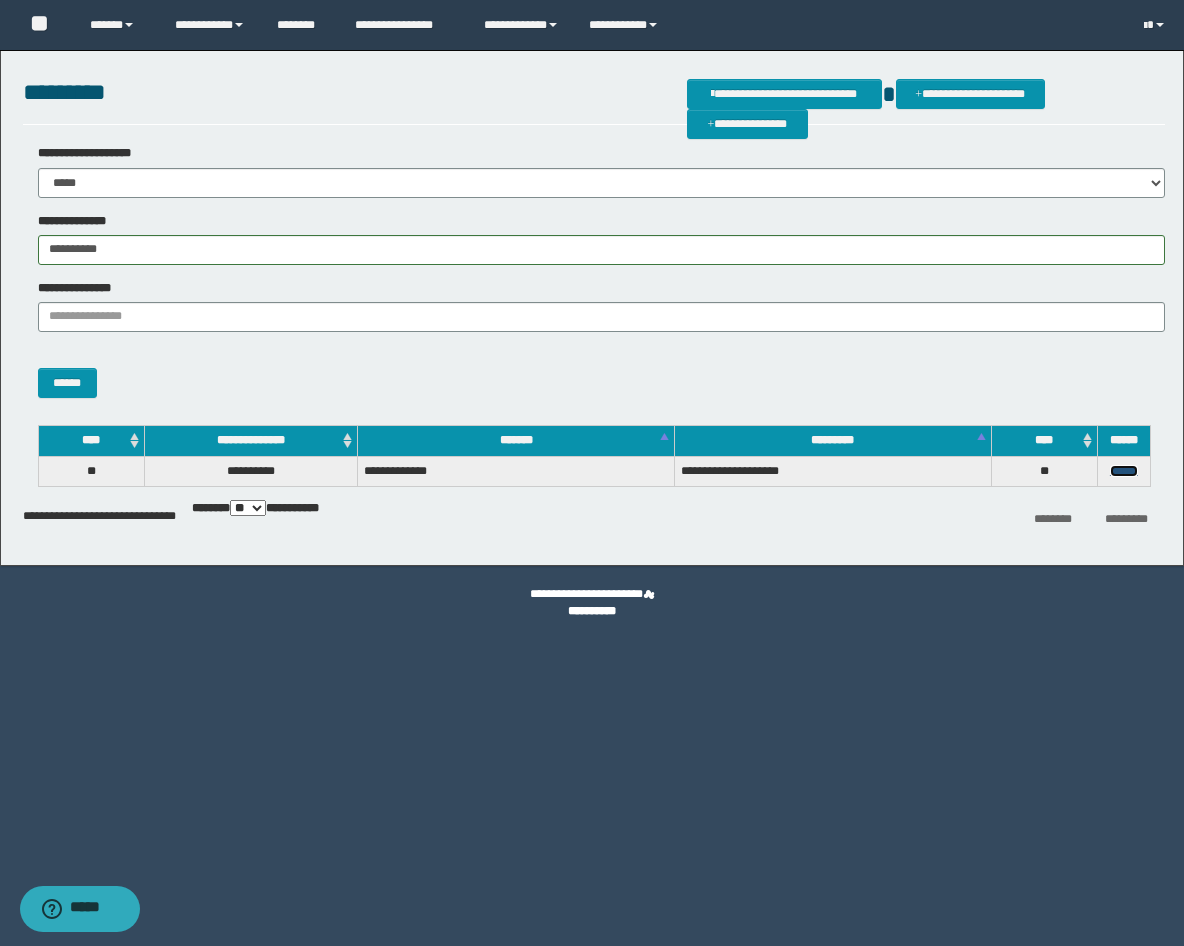click on "******" at bounding box center [1124, 471] 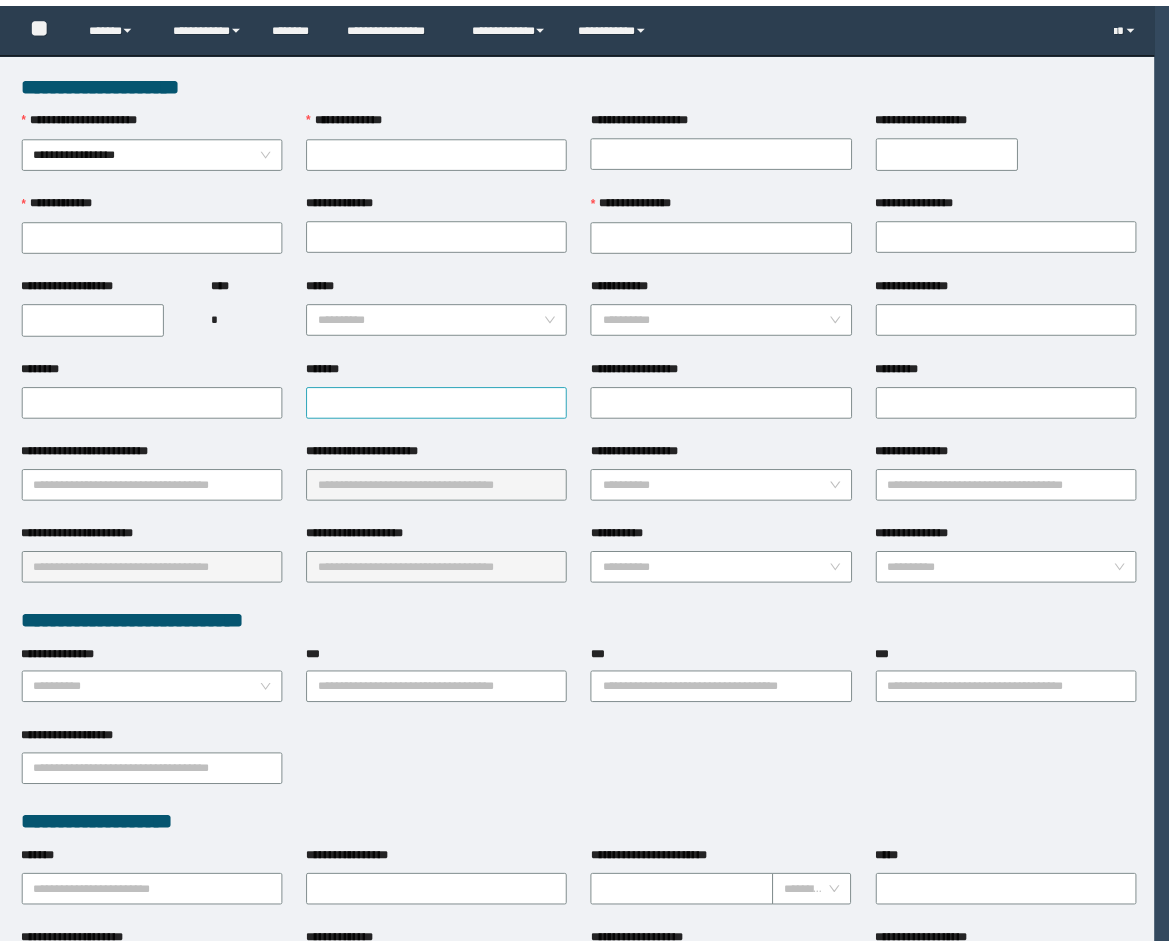 scroll, scrollTop: 0, scrollLeft: 0, axis: both 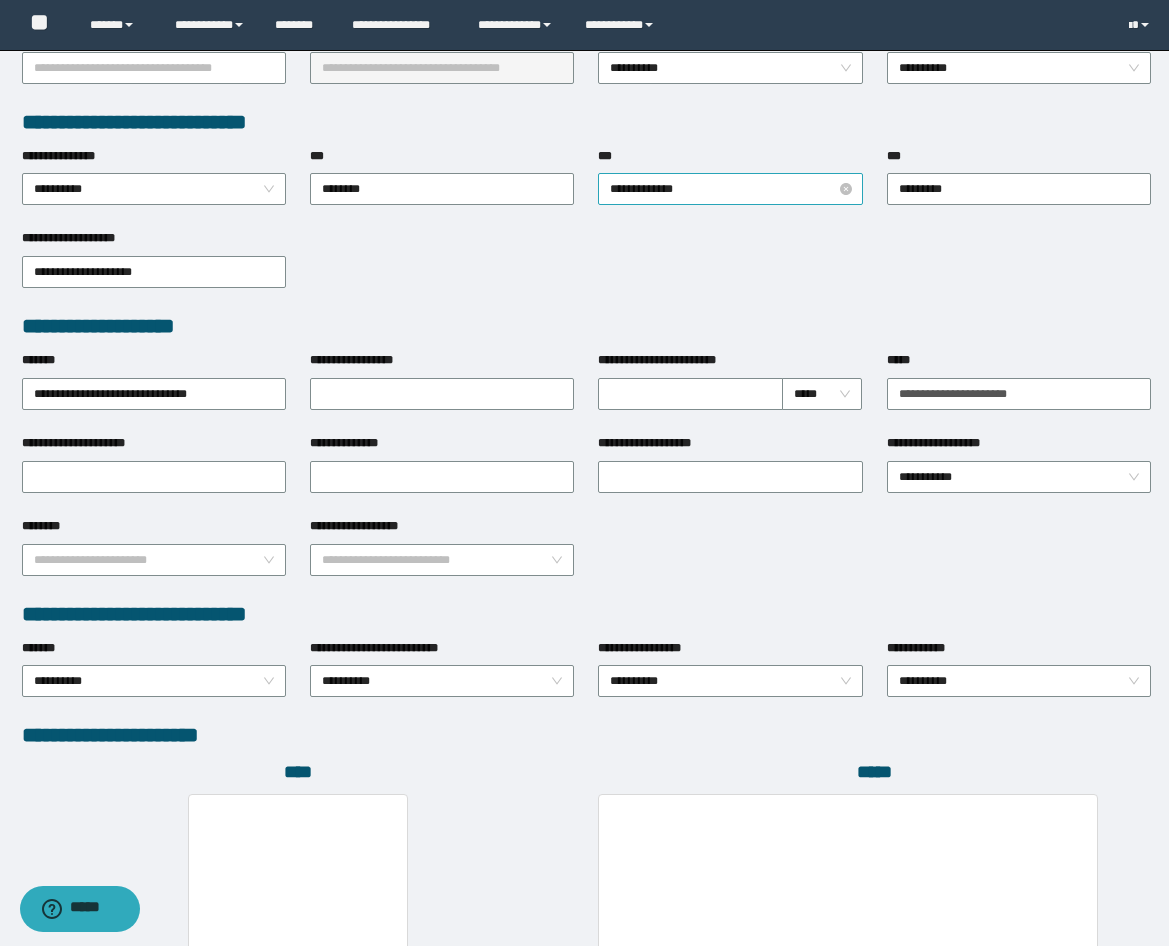 type on "**********" 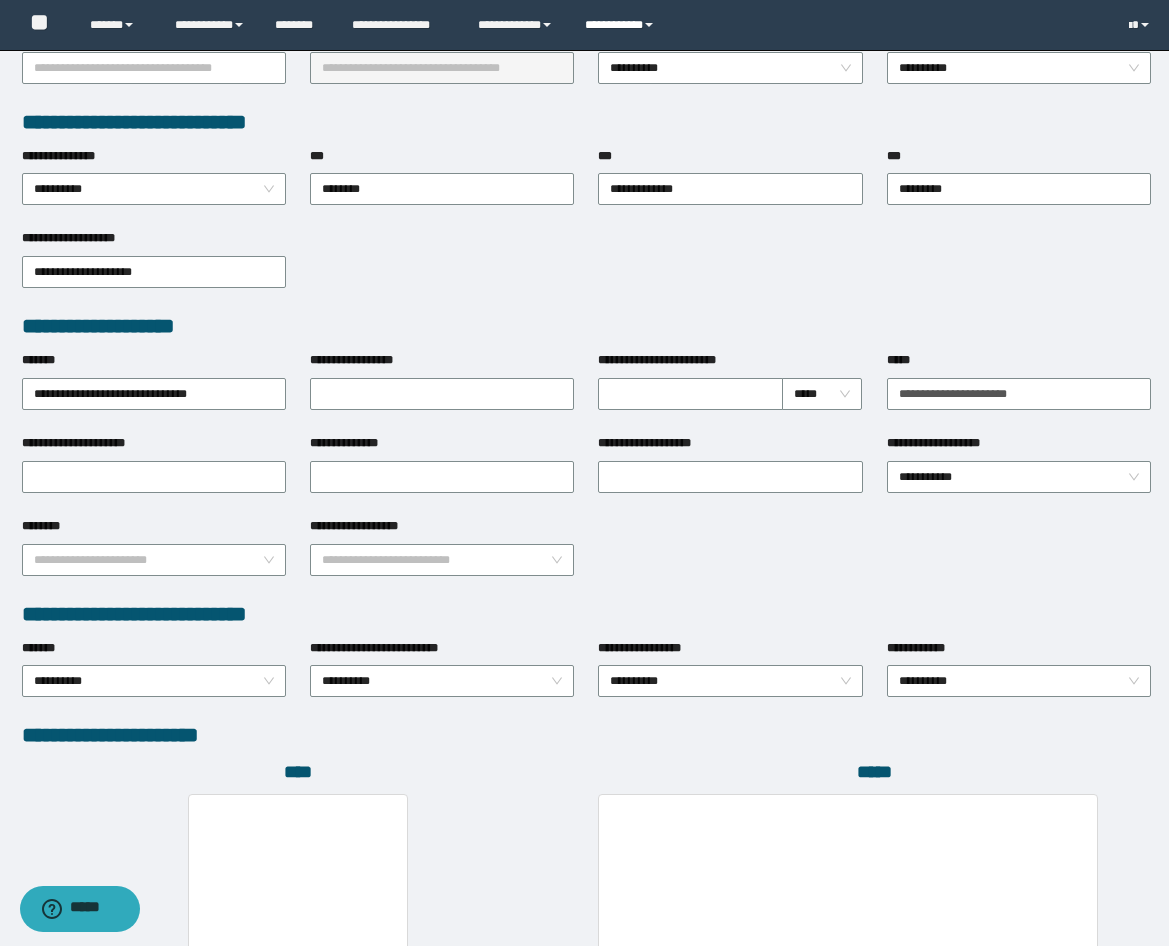 click on "**********" at bounding box center (622, 25) 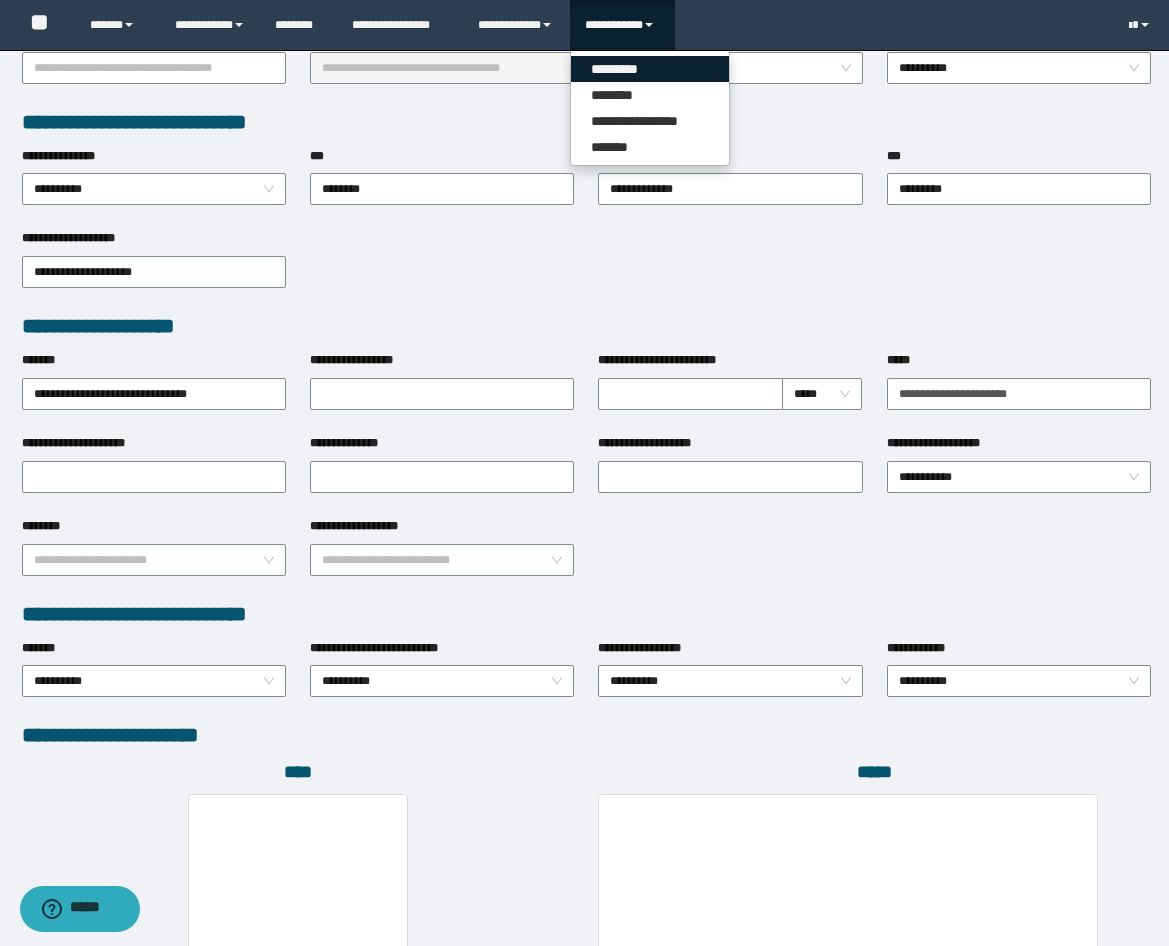 click on "*********" at bounding box center (650, 69) 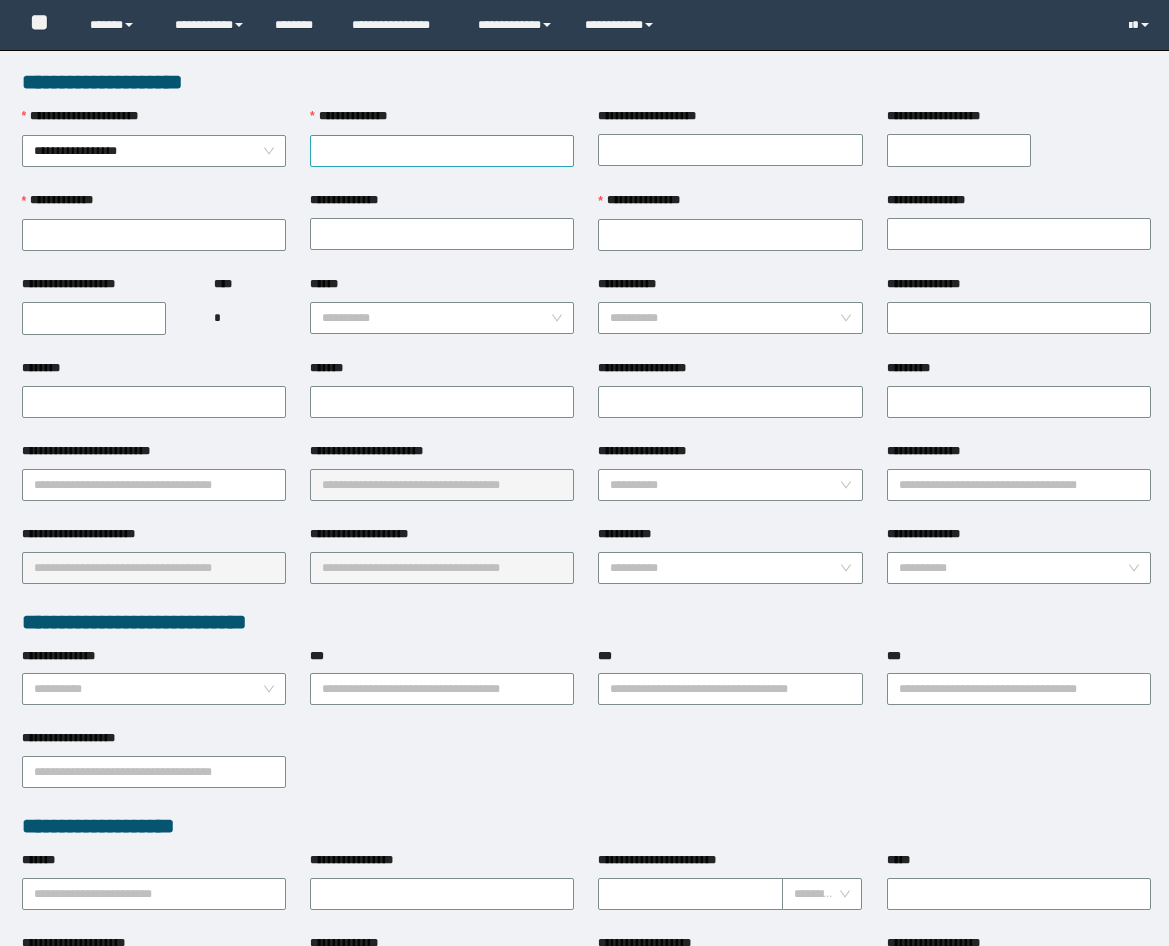 scroll, scrollTop: 0, scrollLeft: 0, axis: both 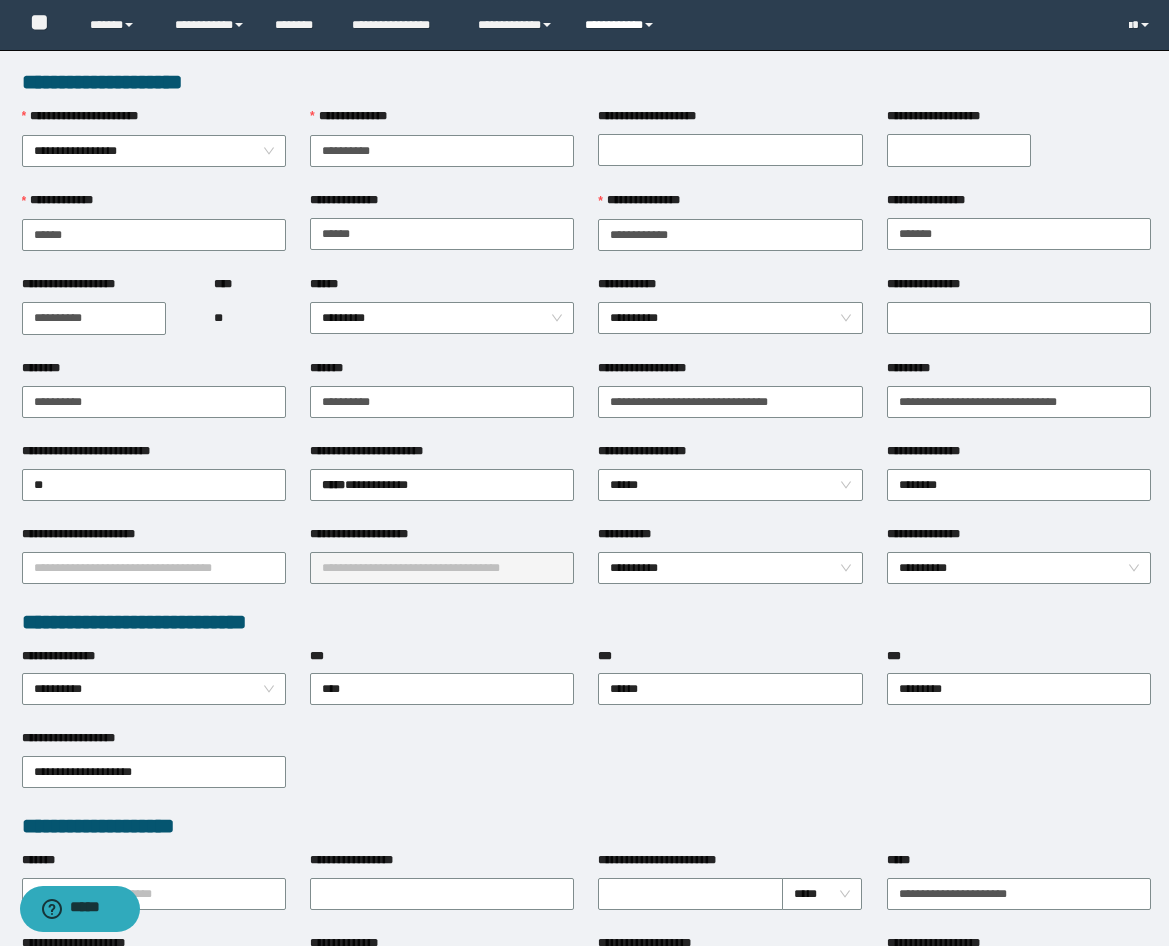 click on "**********" at bounding box center (622, 25) 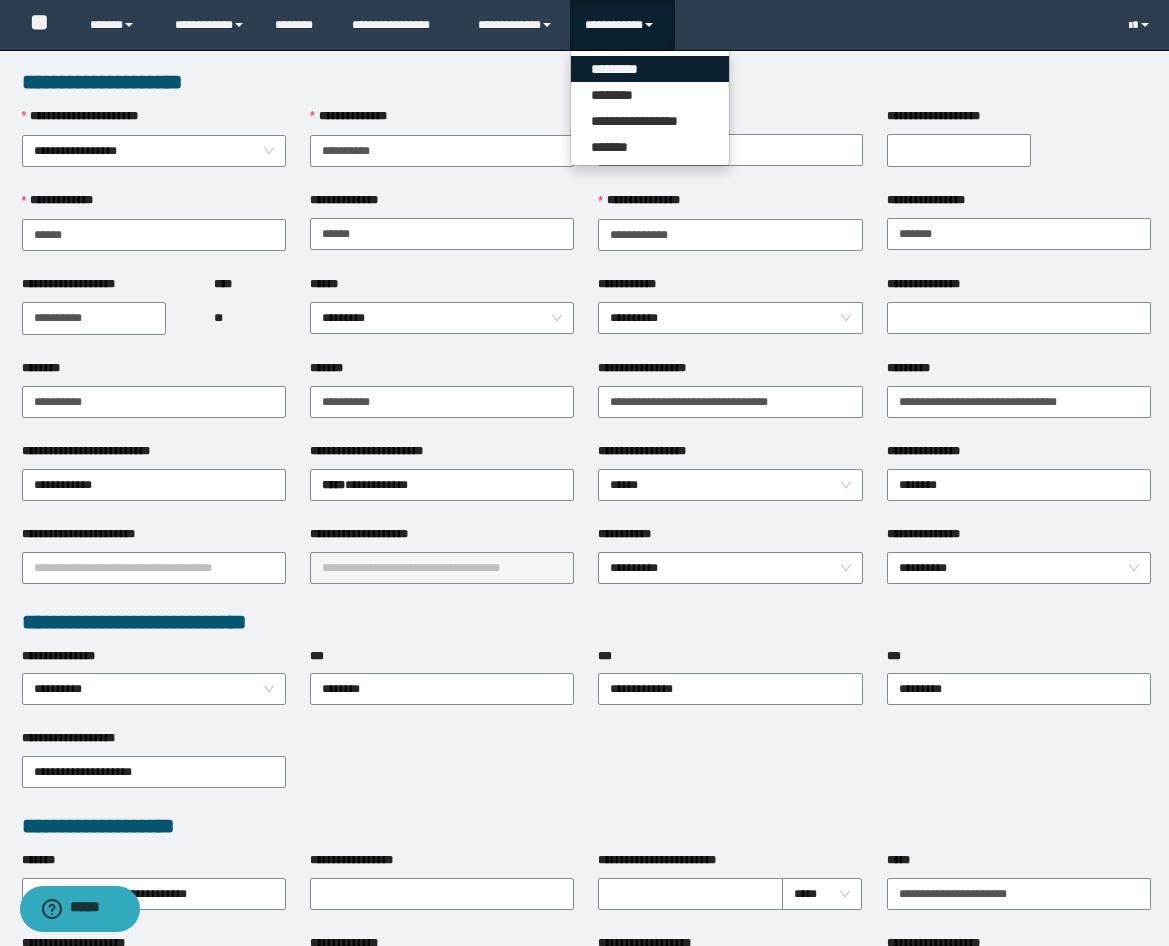 click on "*********" at bounding box center [650, 69] 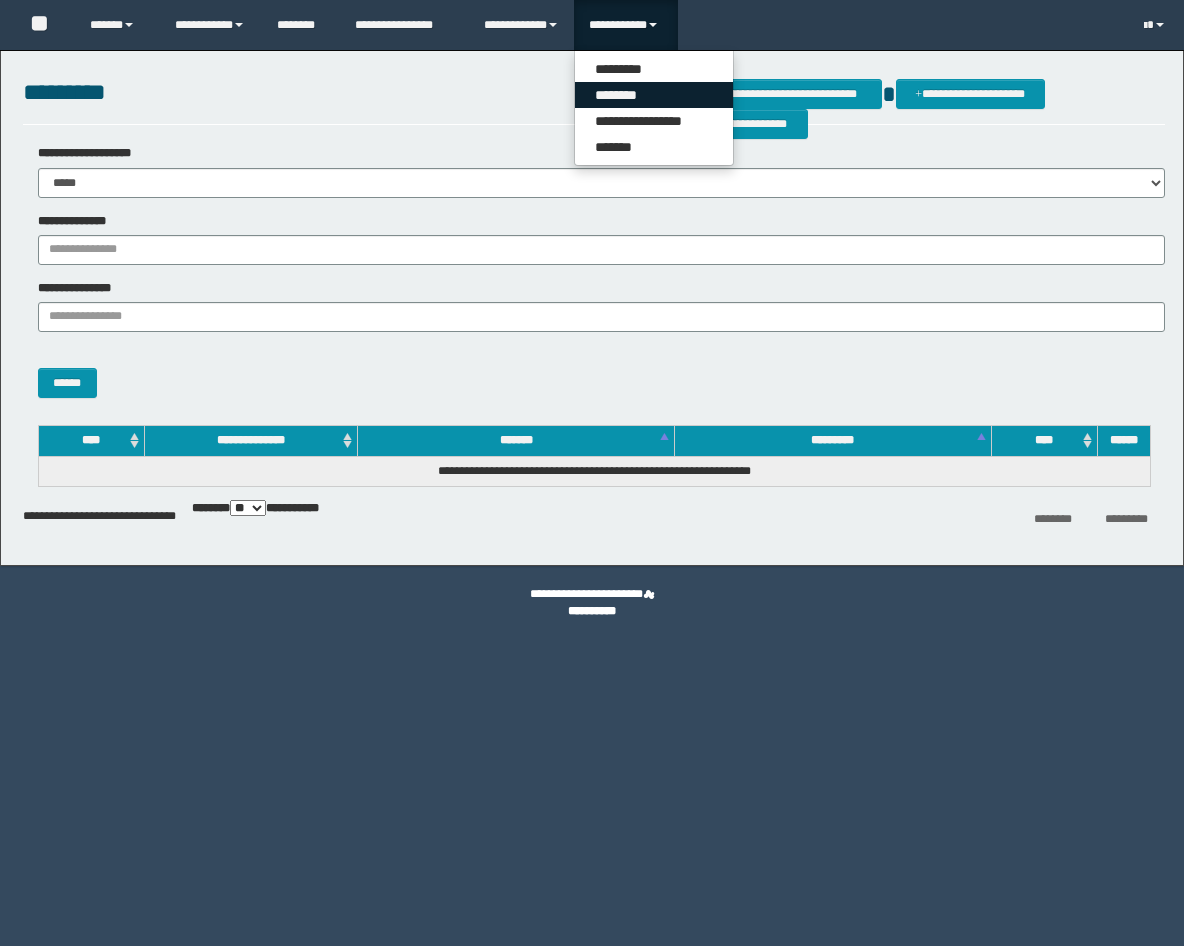 scroll, scrollTop: 0, scrollLeft: 0, axis: both 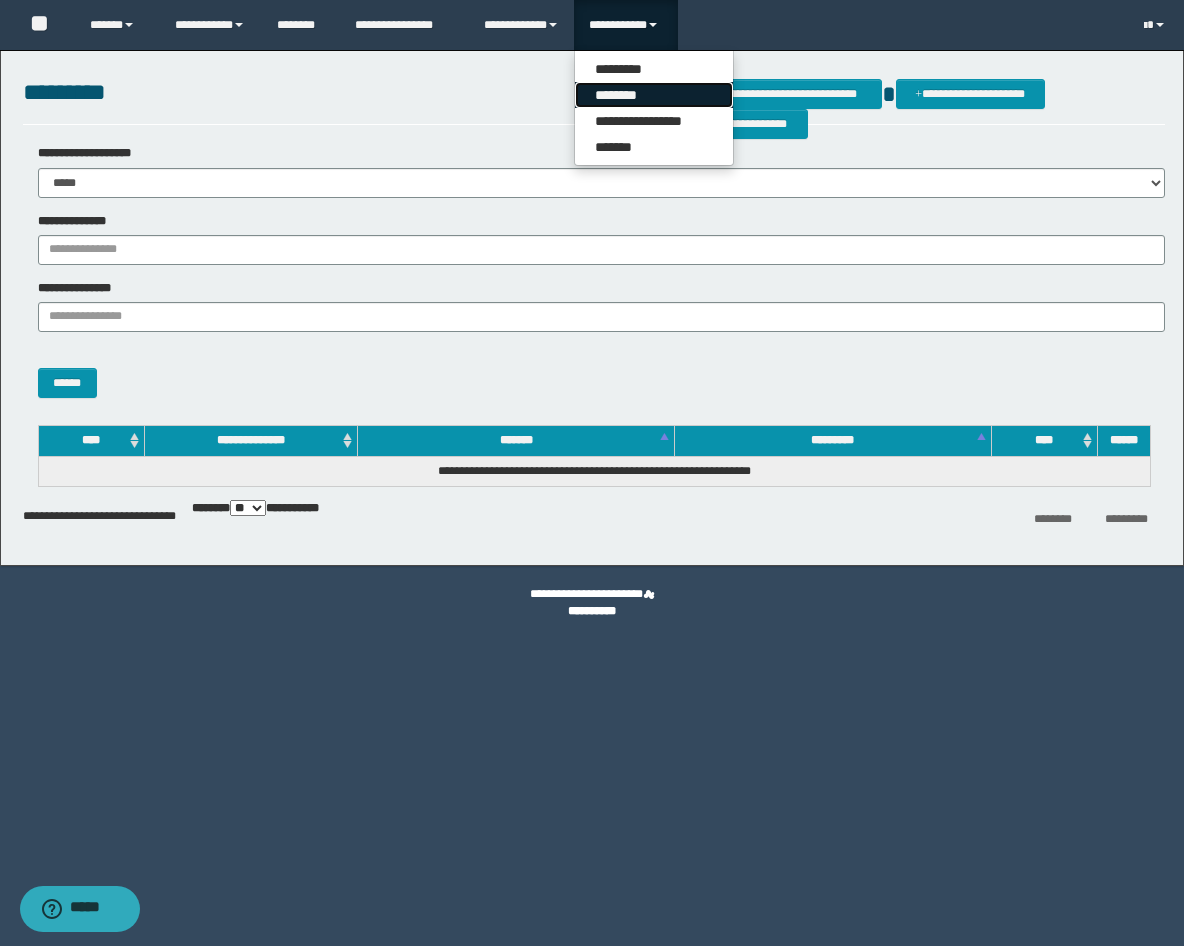 click on "********" at bounding box center (654, 95) 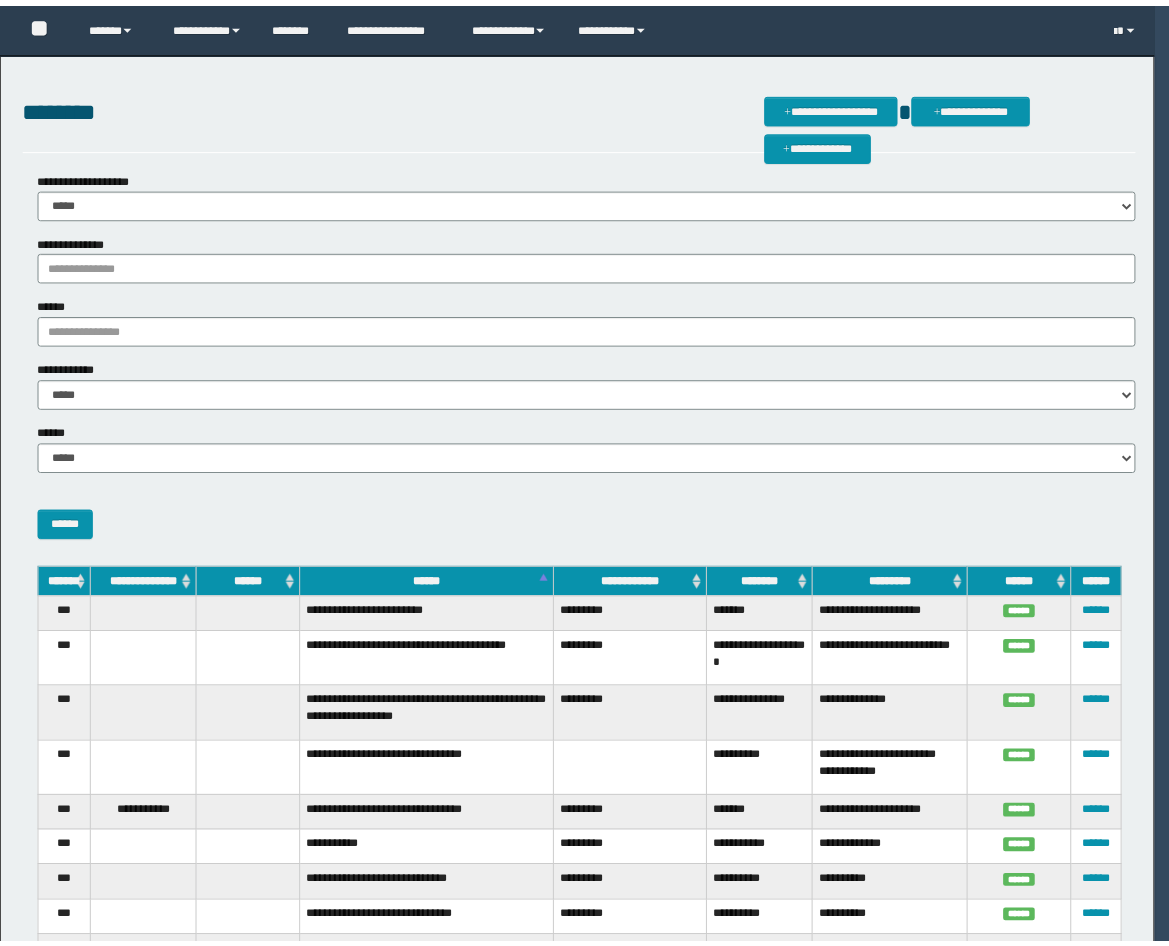scroll, scrollTop: 0, scrollLeft: 0, axis: both 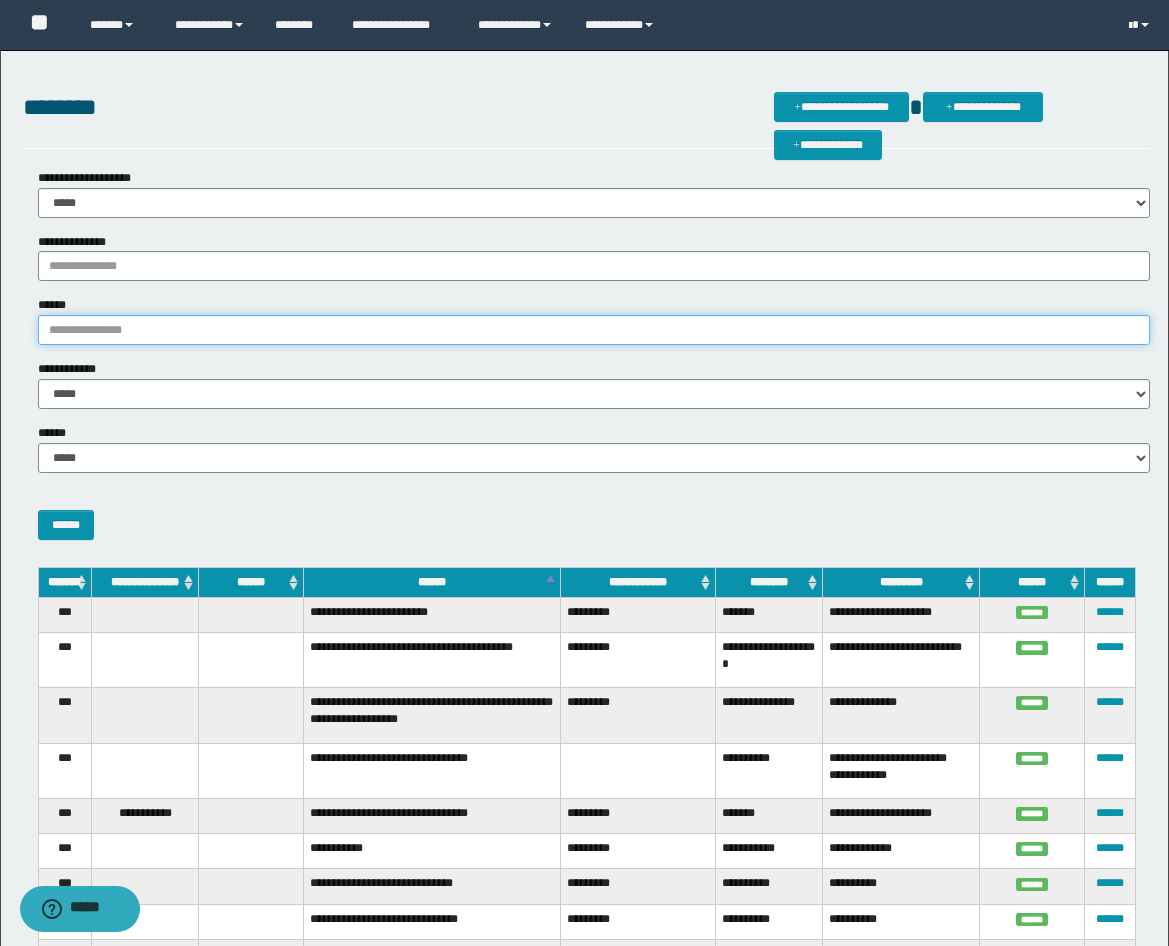 click on "******" at bounding box center [594, 330] 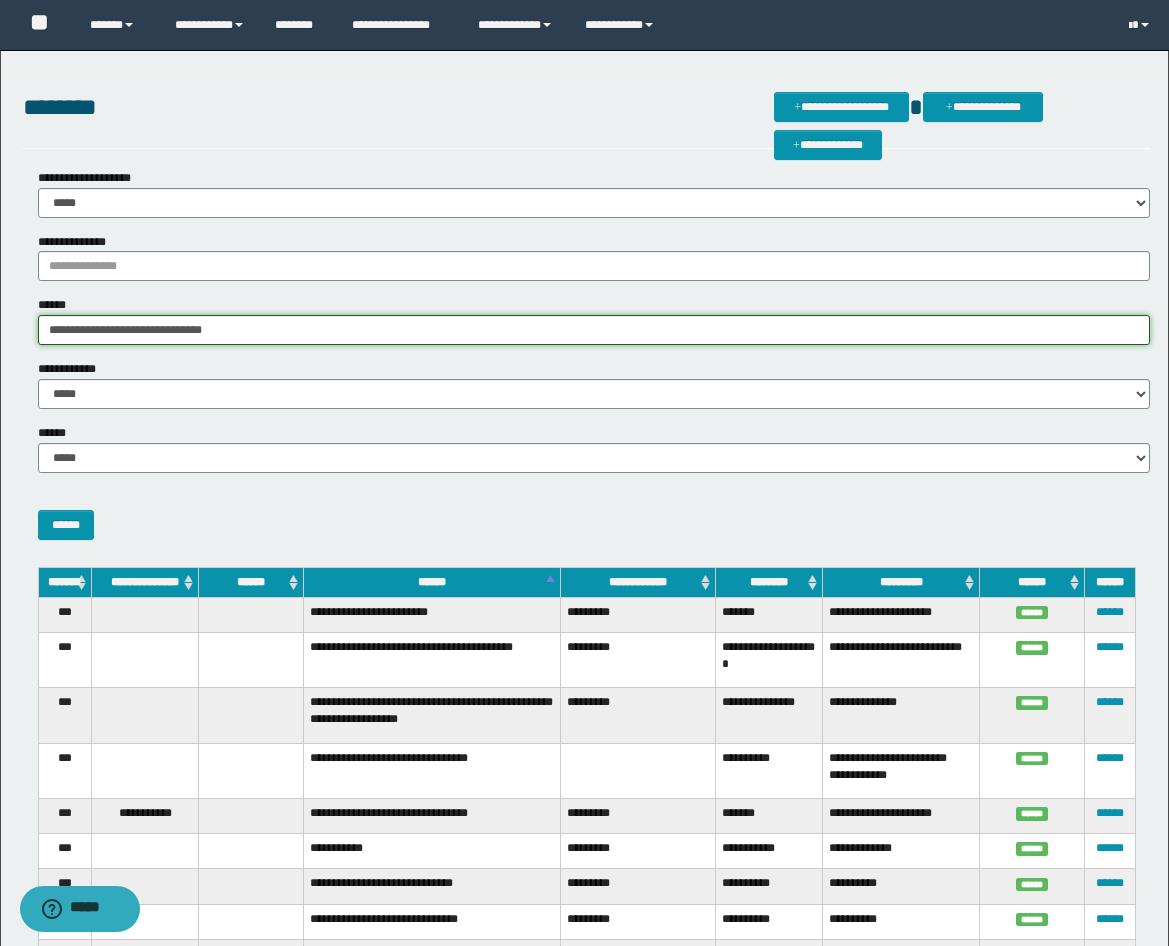 type on "**********" 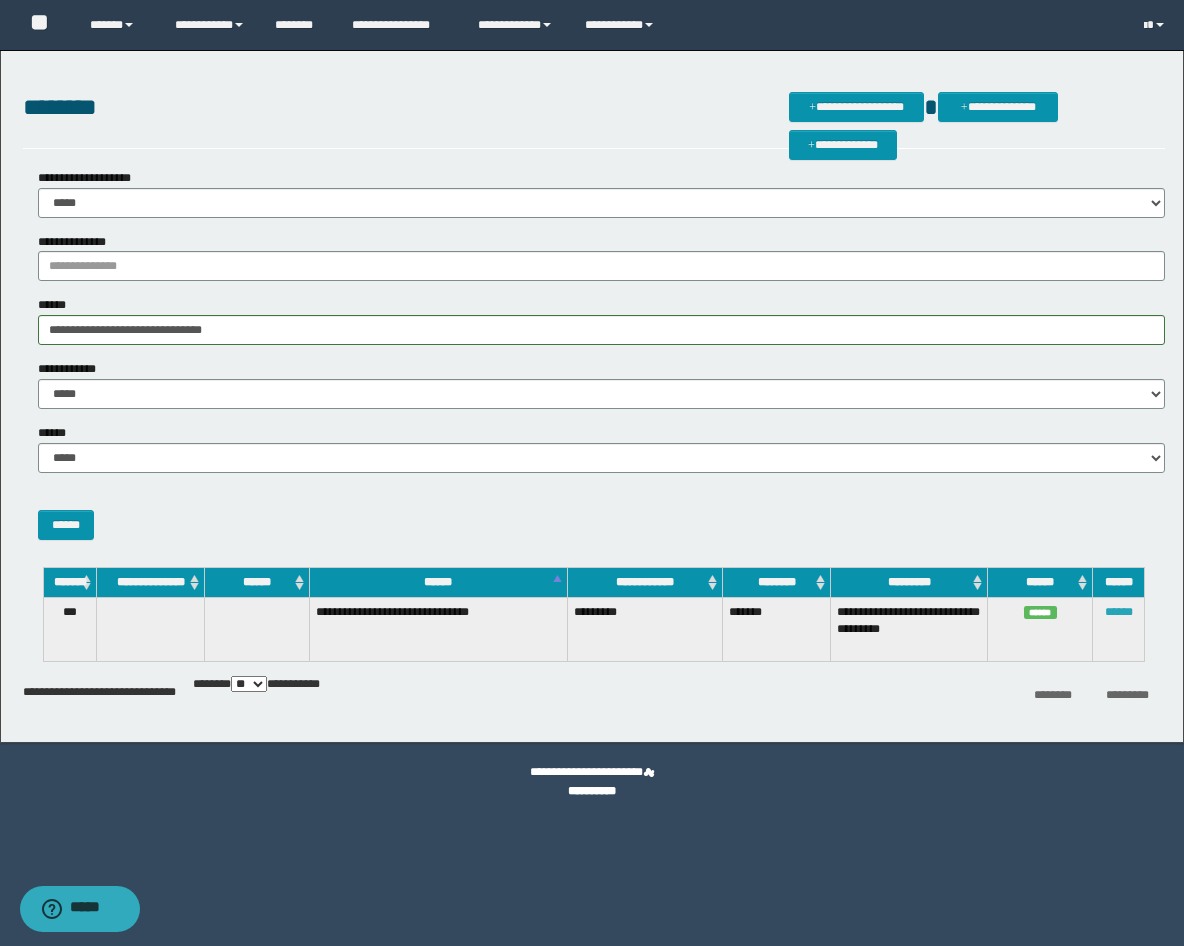 click on "******" at bounding box center (1119, 612) 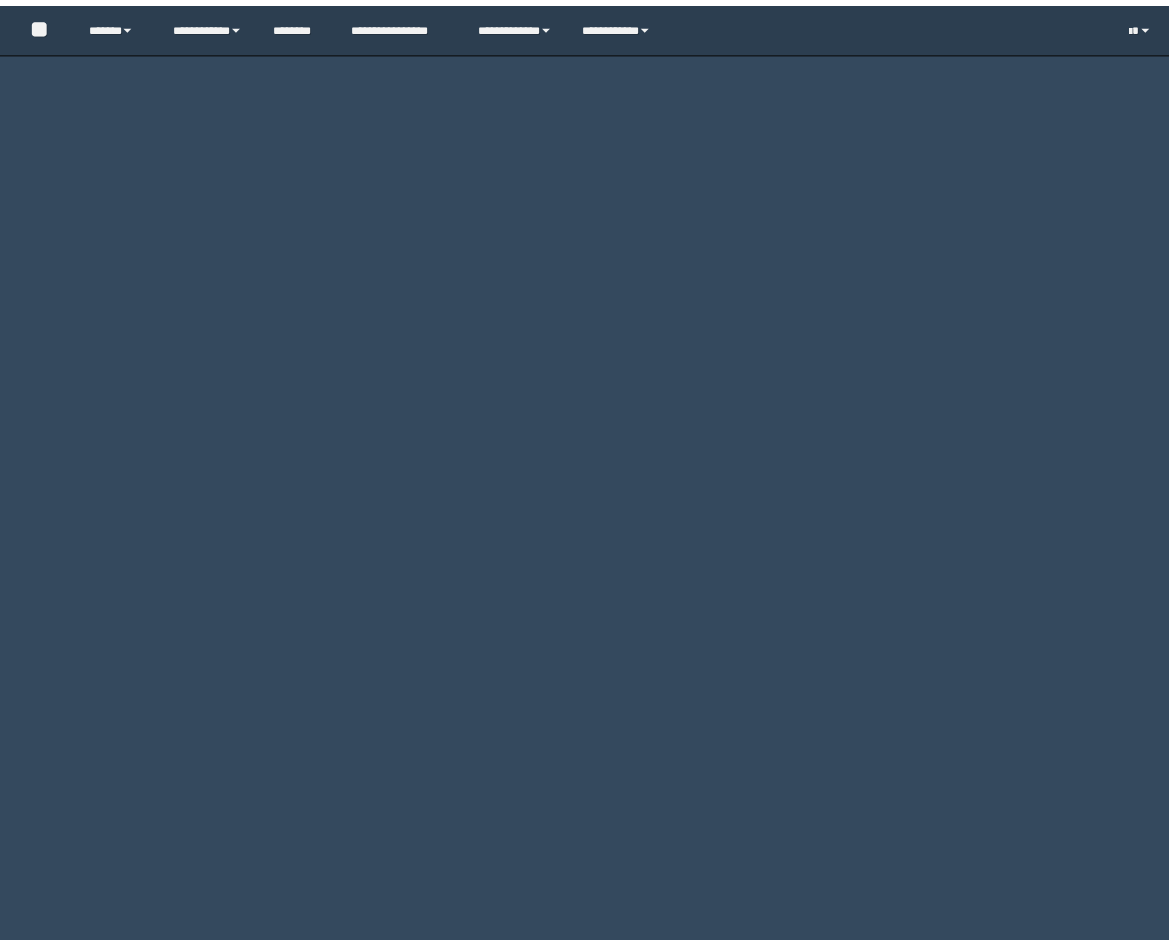 scroll, scrollTop: 0, scrollLeft: 0, axis: both 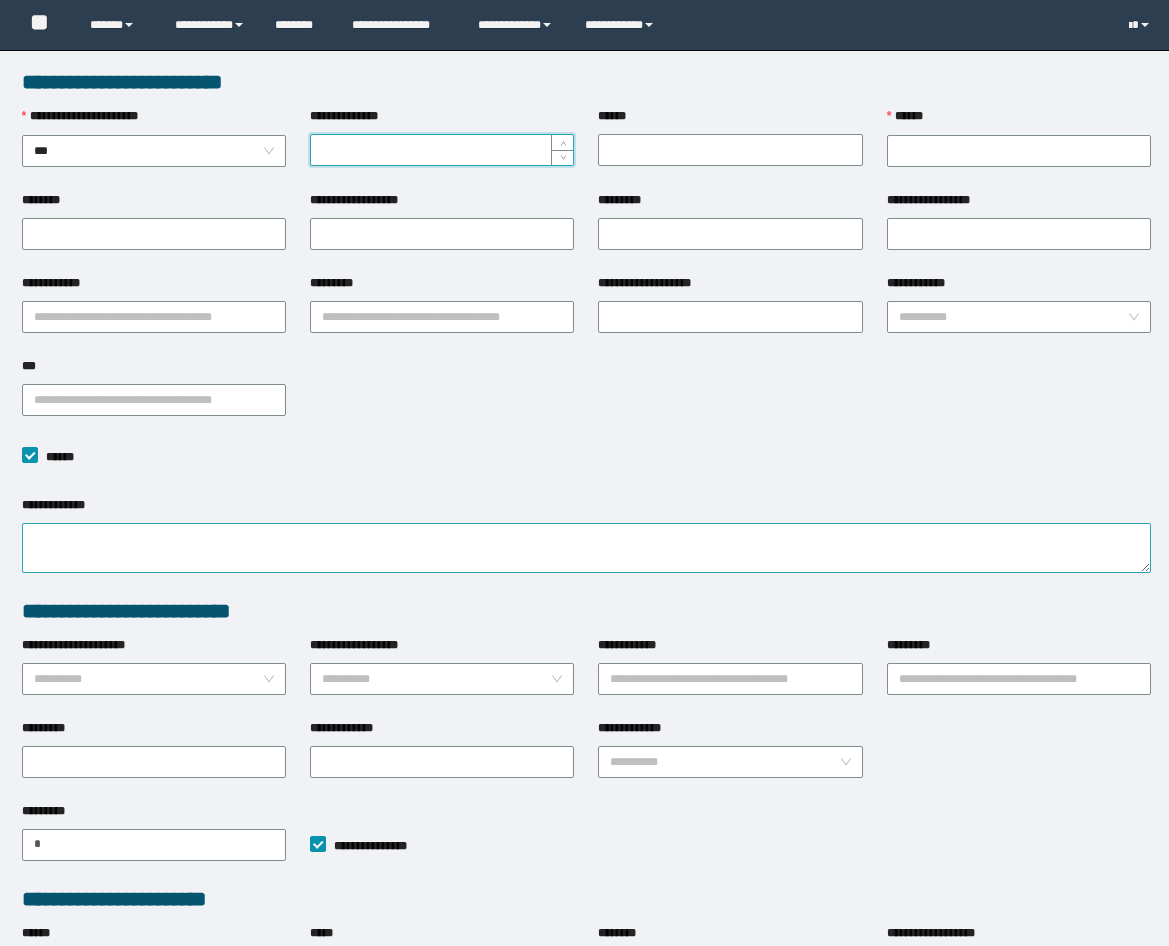 type on "**********" 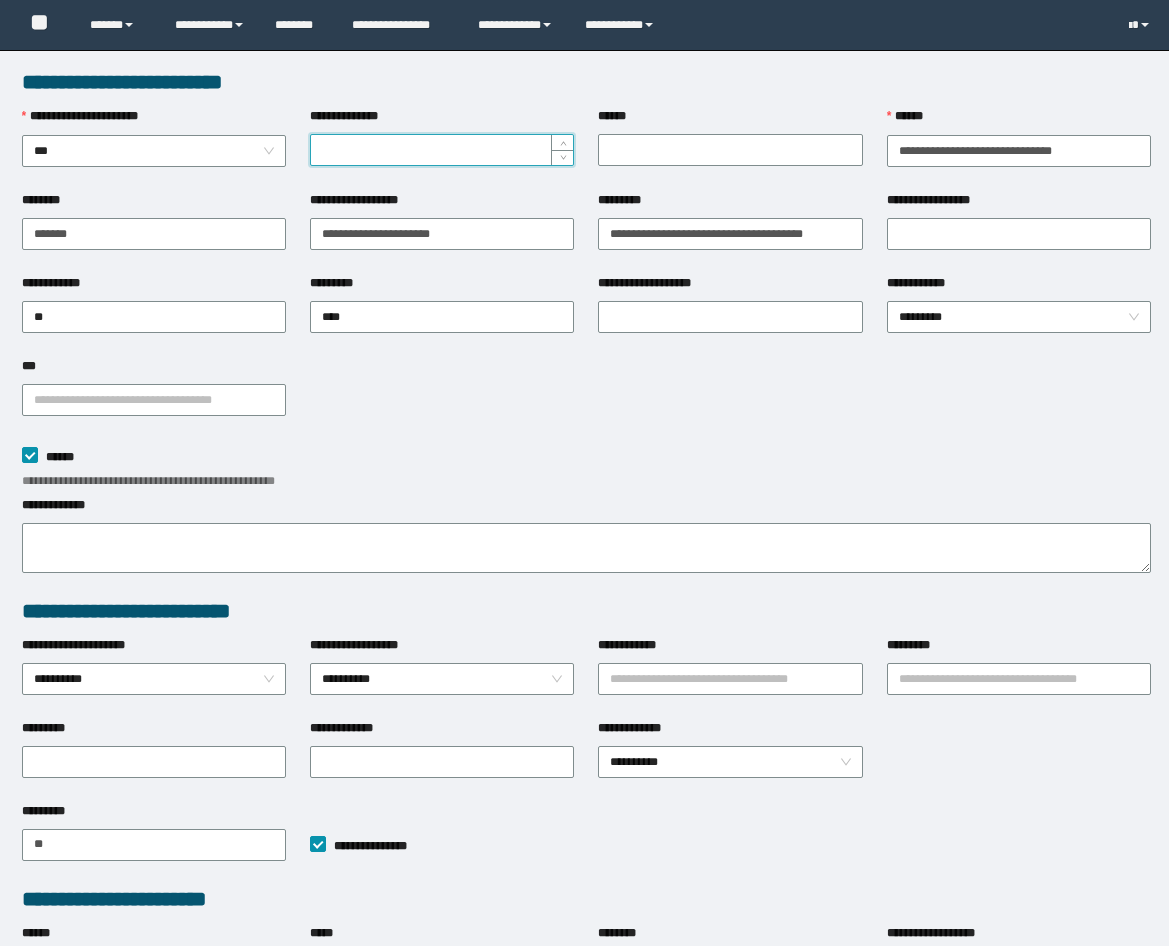 scroll, scrollTop: 0, scrollLeft: 0, axis: both 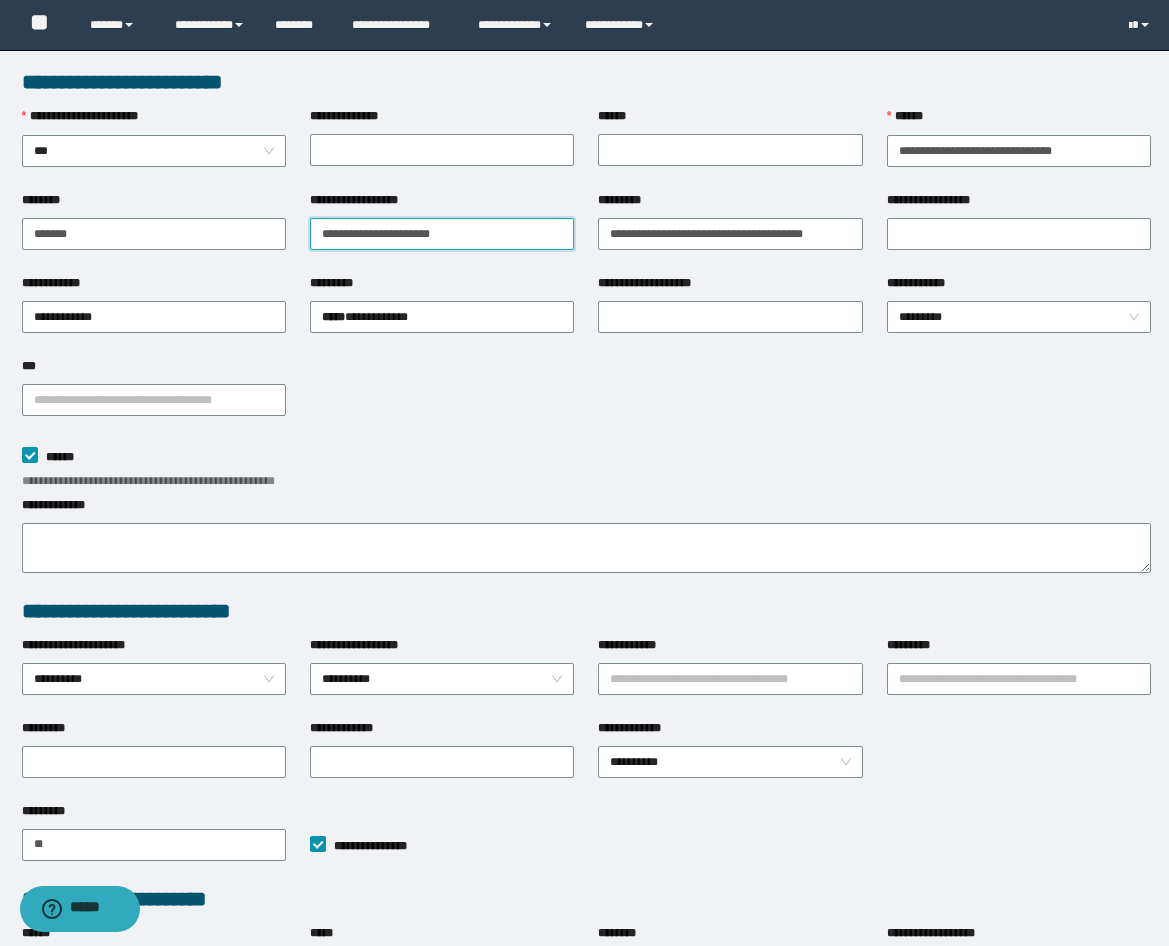 drag, startPoint x: 169, startPoint y: 185, endPoint x: -138, endPoint y: 177, distance: 307.10422 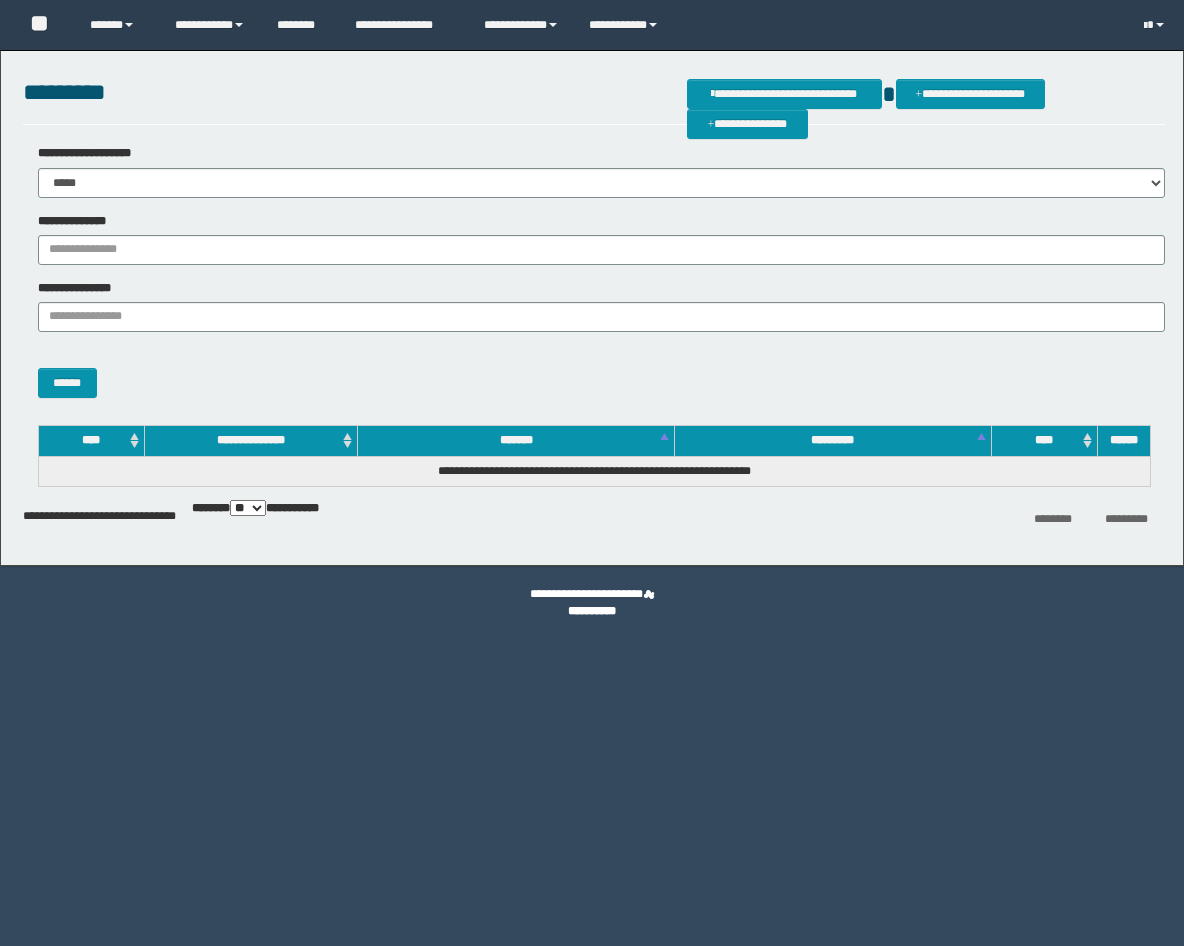 scroll, scrollTop: 0, scrollLeft: 0, axis: both 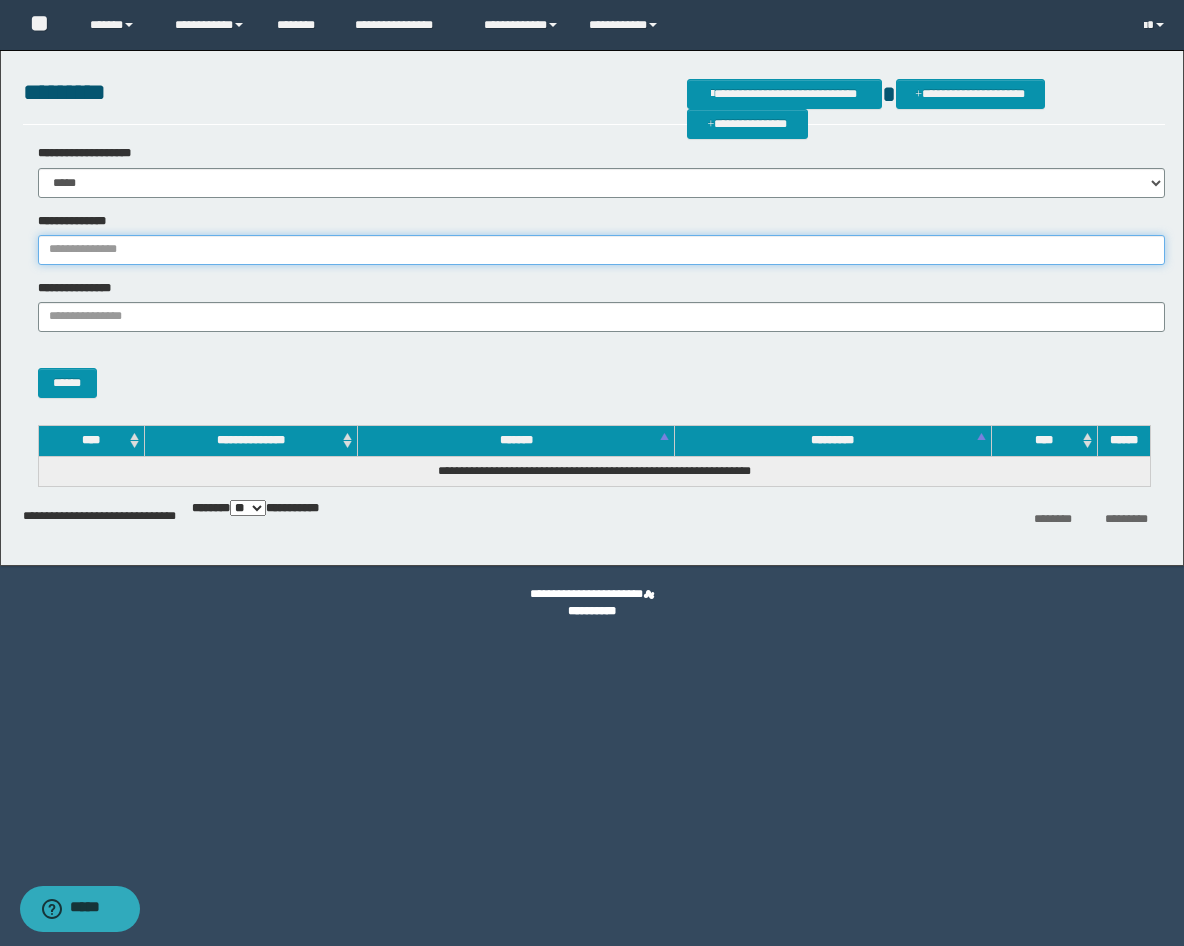 click on "**********" at bounding box center [601, 250] 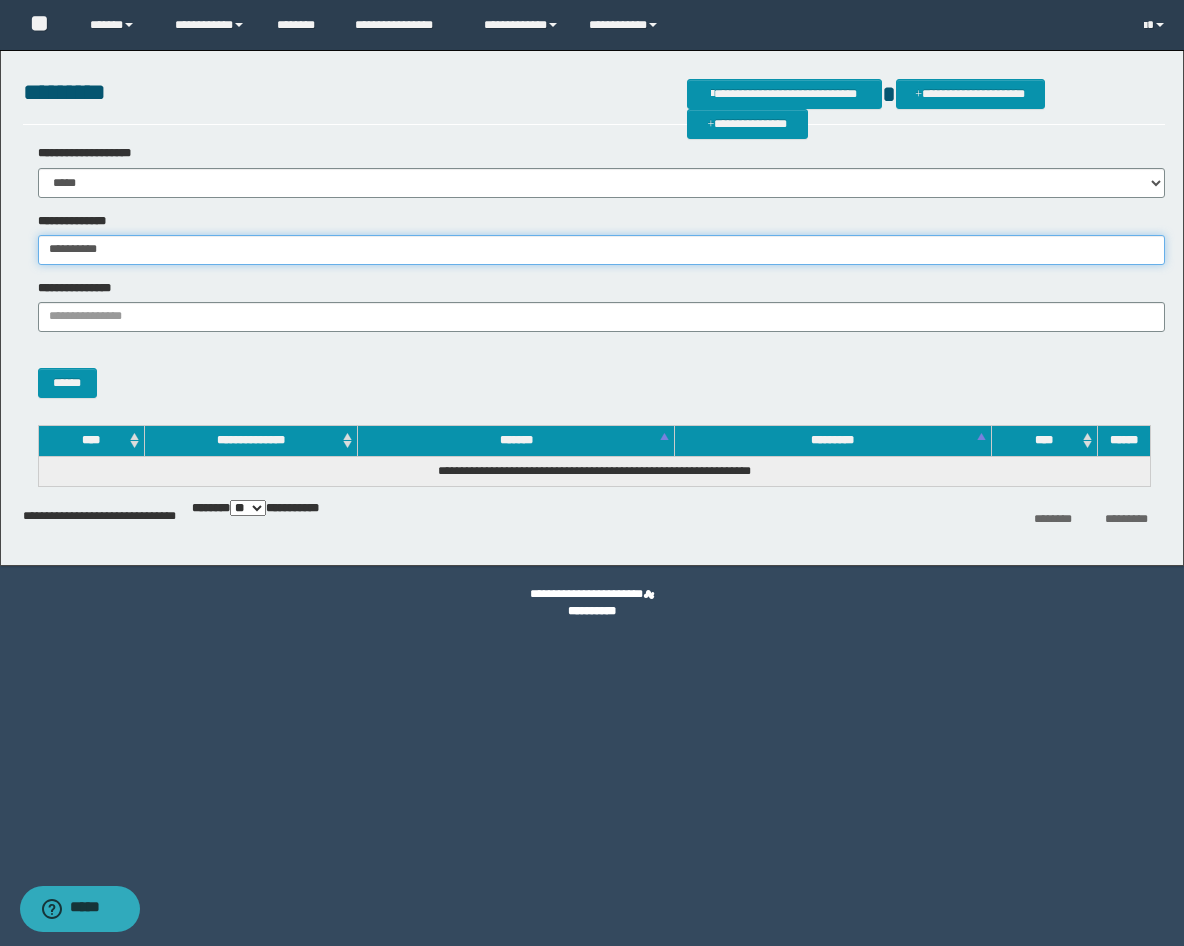 type on "**********" 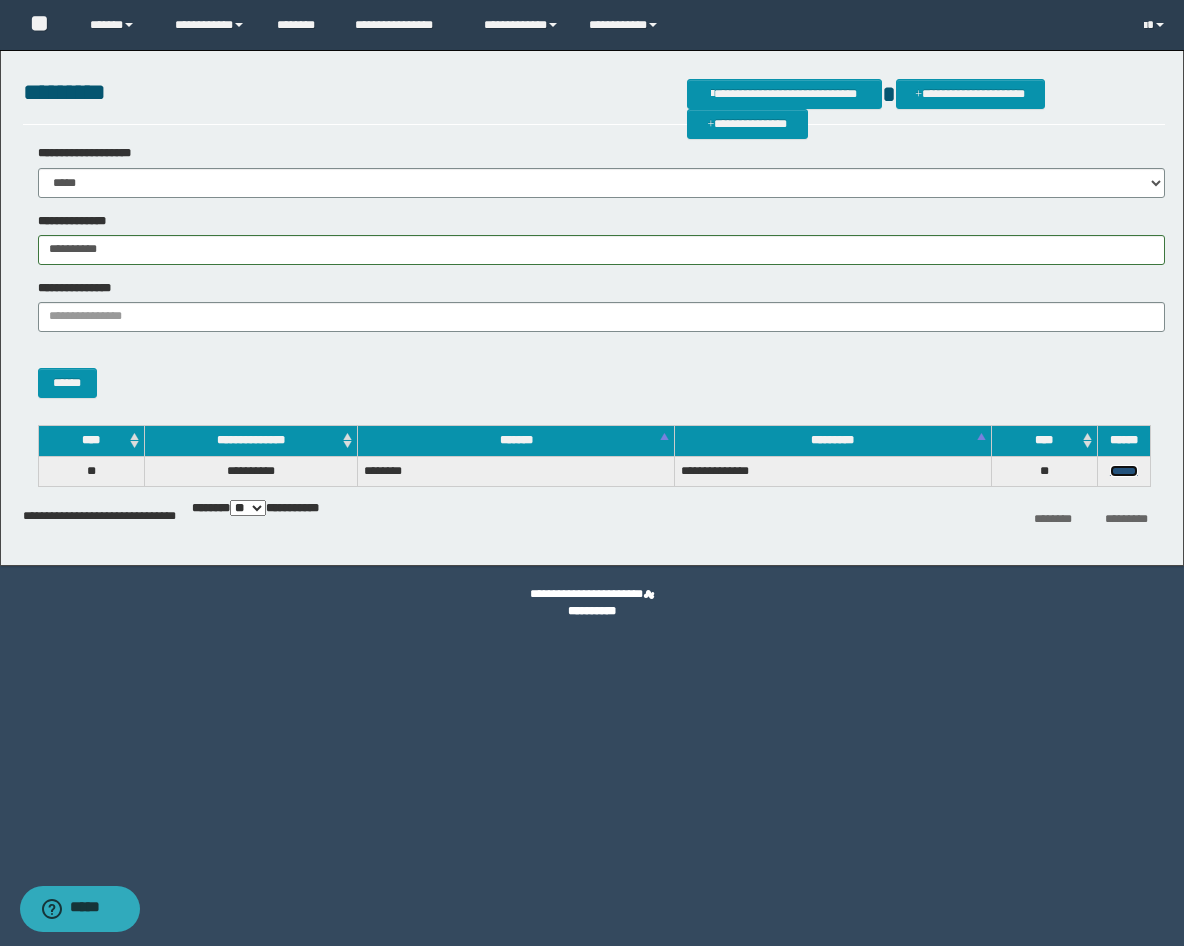 click on "******" at bounding box center (1124, 471) 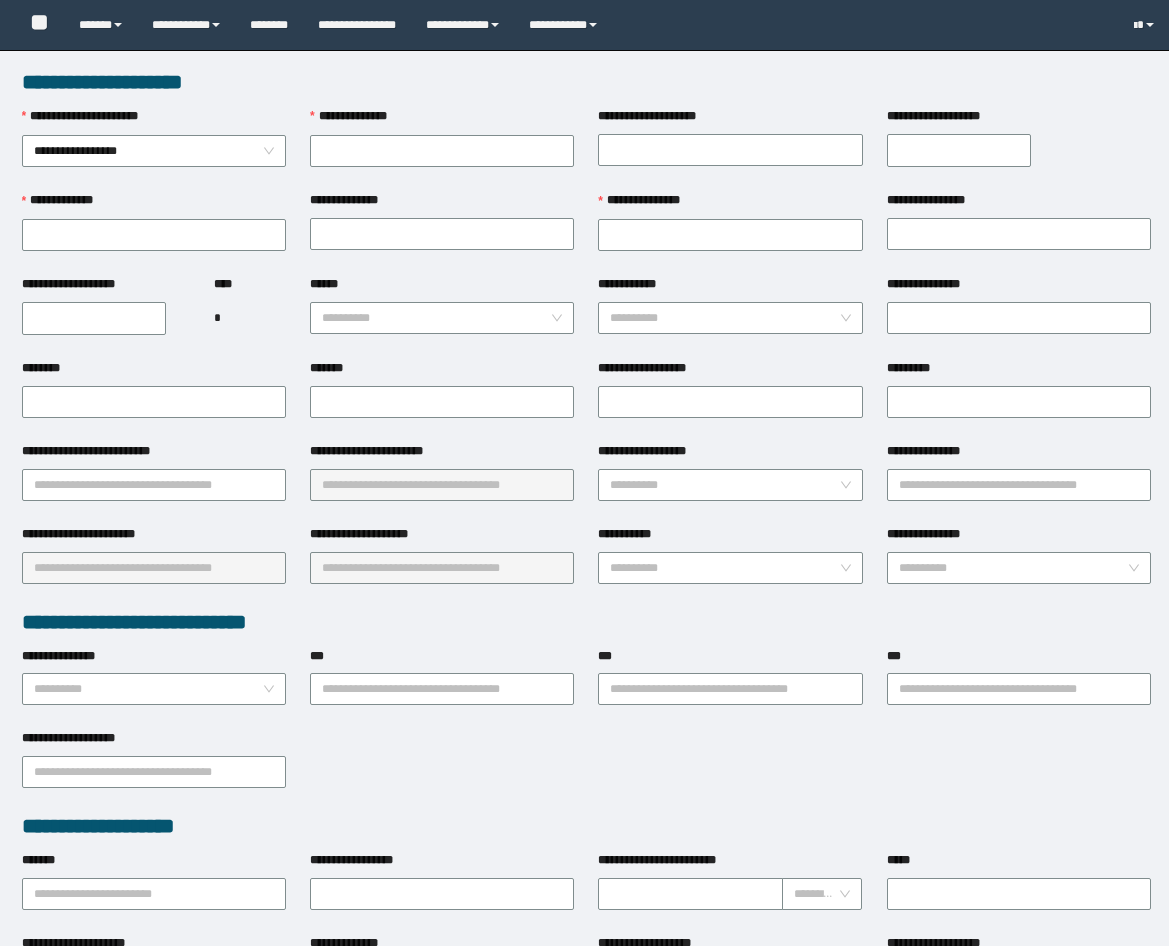scroll, scrollTop: 0, scrollLeft: 0, axis: both 